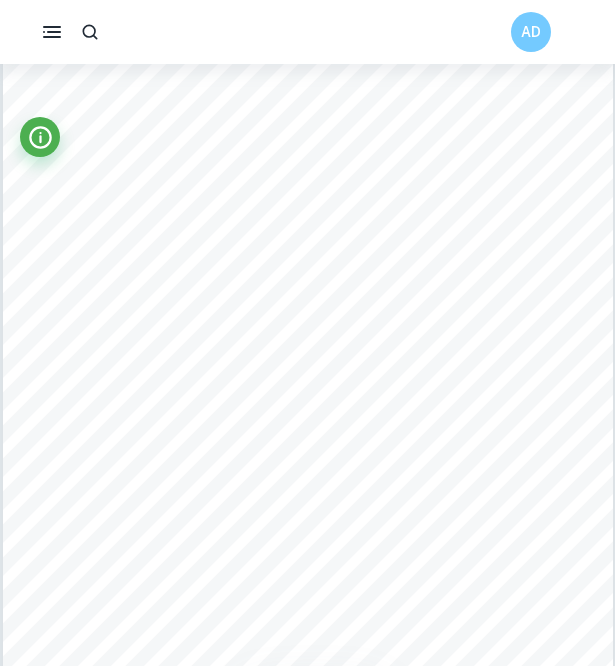 scroll, scrollTop: 1061, scrollLeft: 0, axis: vertical 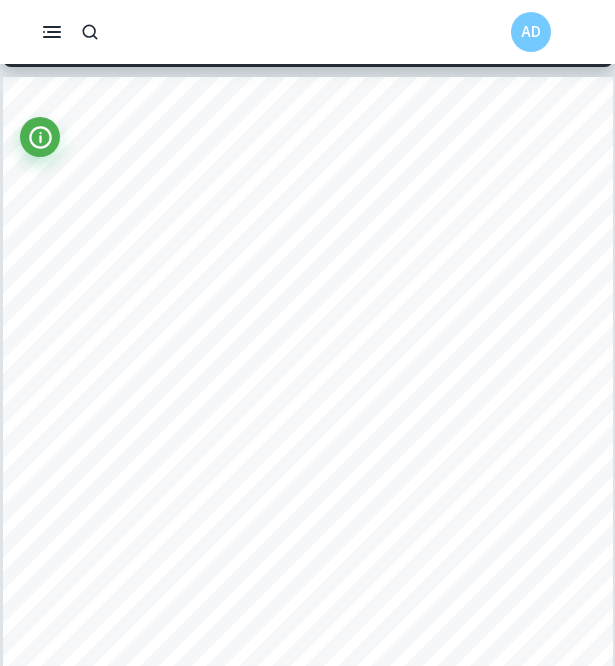 type on "10" 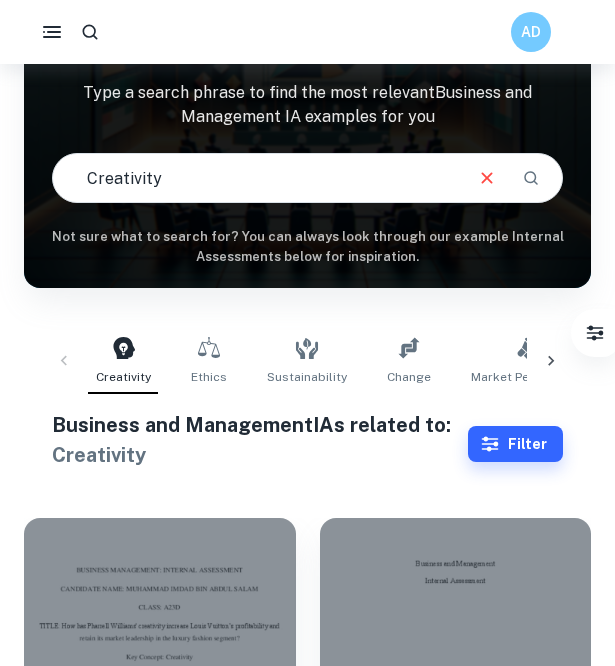 scroll, scrollTop: 190, scrollLeft: 0, axis: vertical 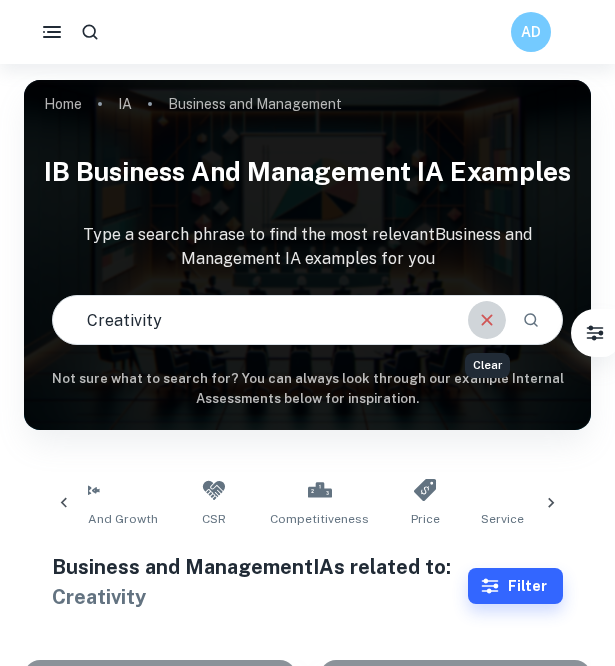 click 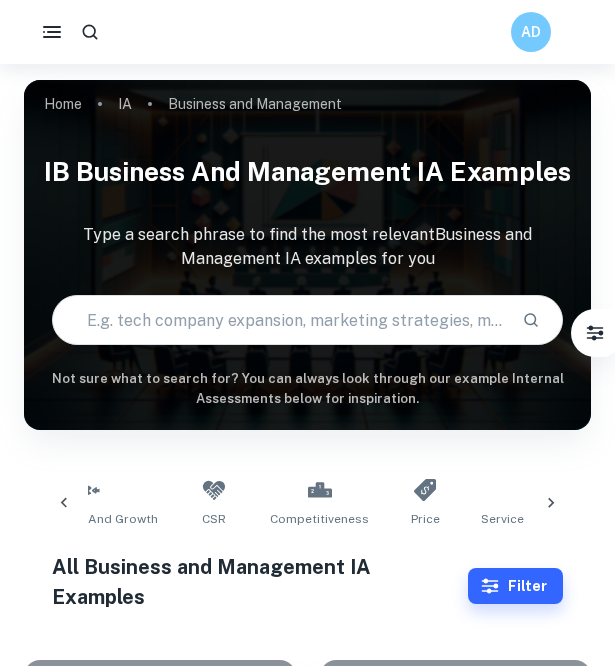 click at bounding box center (279, 320) 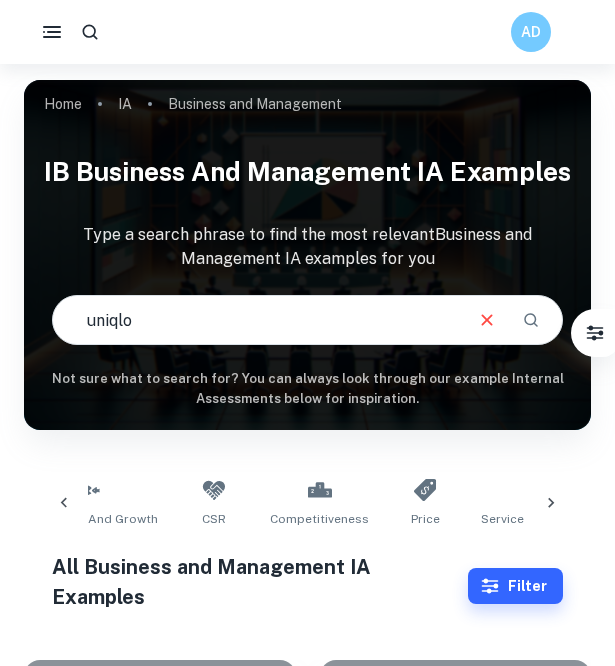 type on "uniqlo" 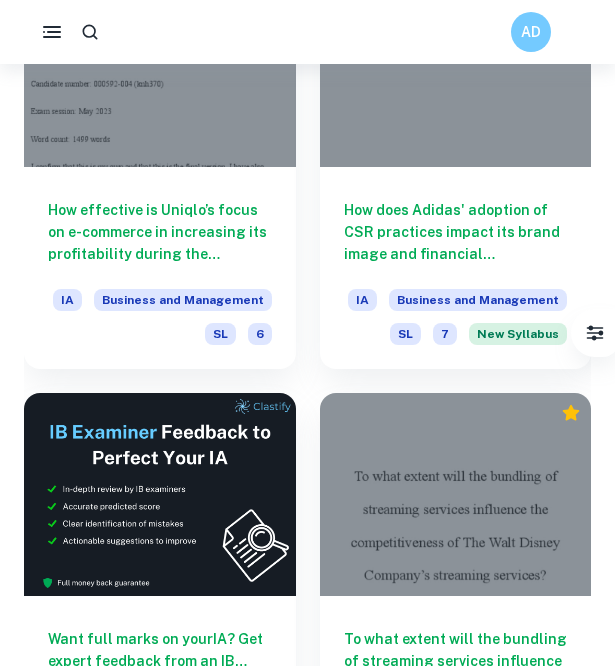 scroll, scrollTop: 700, scrollLeft: 0, axis: vertical 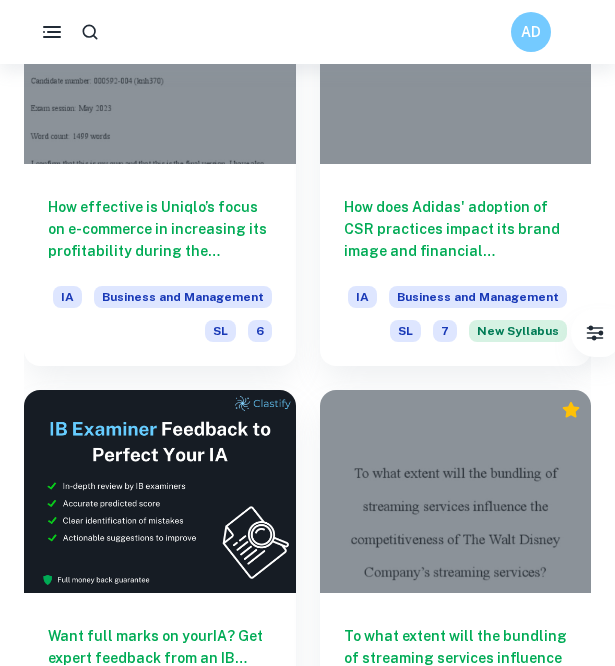 drag, startPoint x: 208, startPoint y: 154, endPoint x: 19, endPoint y: 368, distance: 285.5118 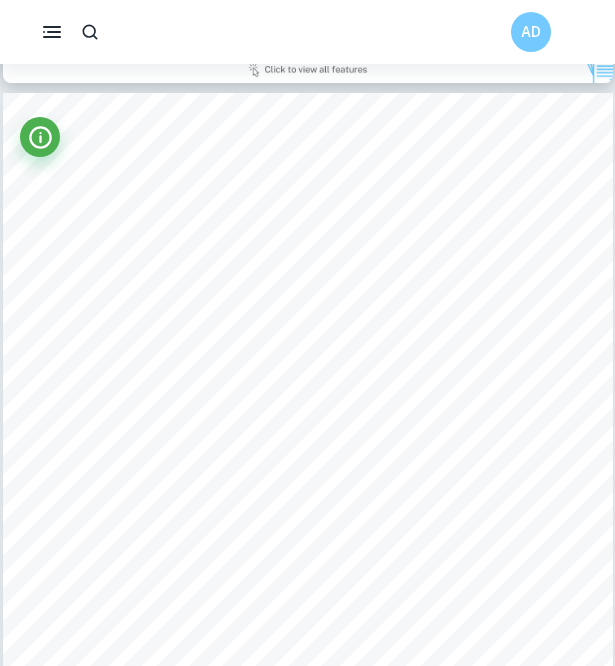 scroll, scrollTop: 7440, scrollLeft: 0, axis: vertical 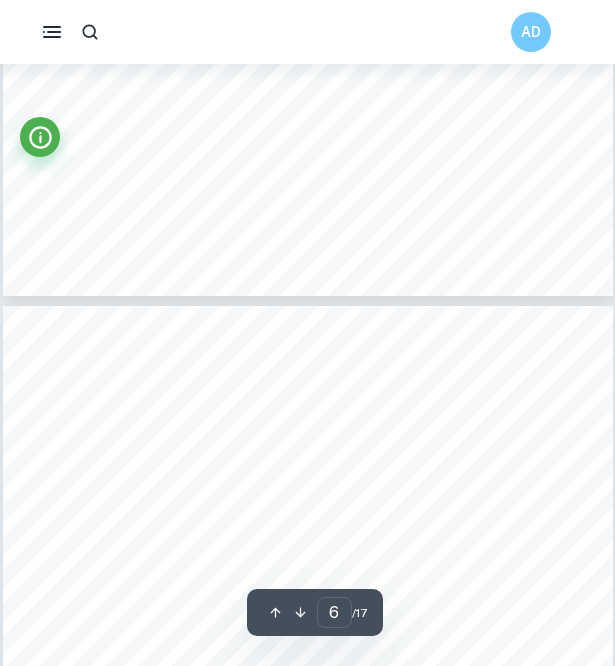 click on "We value your privacy We use cookies to enhance your browsing experience, serve personalised ads or content, and analyse our traffic. By clicking "Accept All", you consent to our use of cookies.   Cookie Policy Customise   Reject All   Accept All   Customise Consent Preferences   We use cookies to help you navigate efficiently and perform certain functions. You will find detailed information about all cookies under each consent category below. The cookies that are categorised as "Necessary" are stored on your browser as they are essential for enabling the basic functionalities of the site. ...  Show more For more information on how Google's third-party cookies operate and handle your data, see:   Google Privacy Policy Necessary Always Active Necessary cookies are required to enable the basic features of this site, such as providing secure log-in or adjusting your consent preferences. These cookies do not store any personally identifiable data. Functional Analytics Performance Advertisement Uncategorised" at bounding box center (307, -4018) 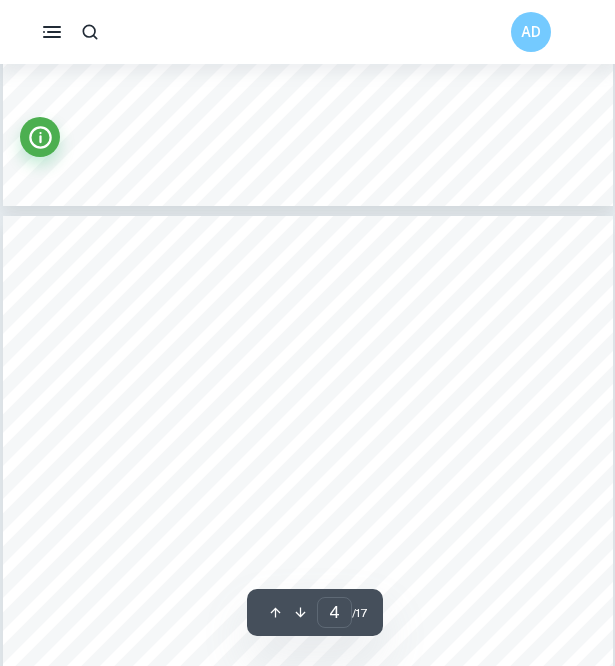 type on "3" 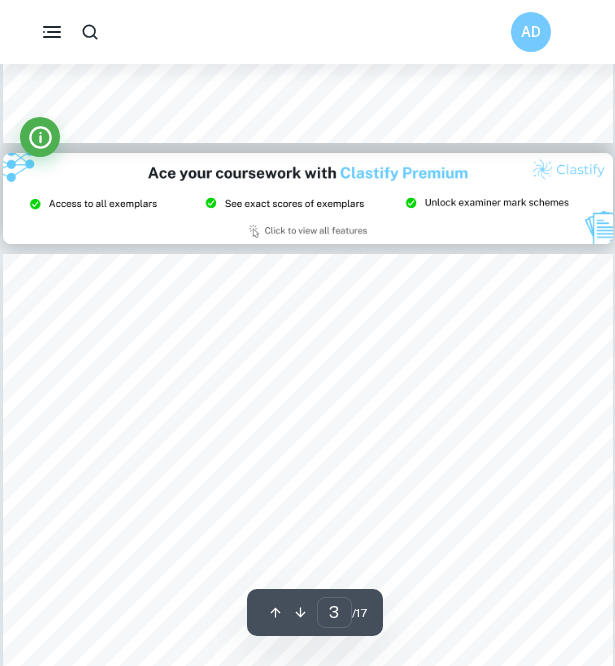 scroll, scrollTop: 1756, scrollLeft: 0, axis: vertical 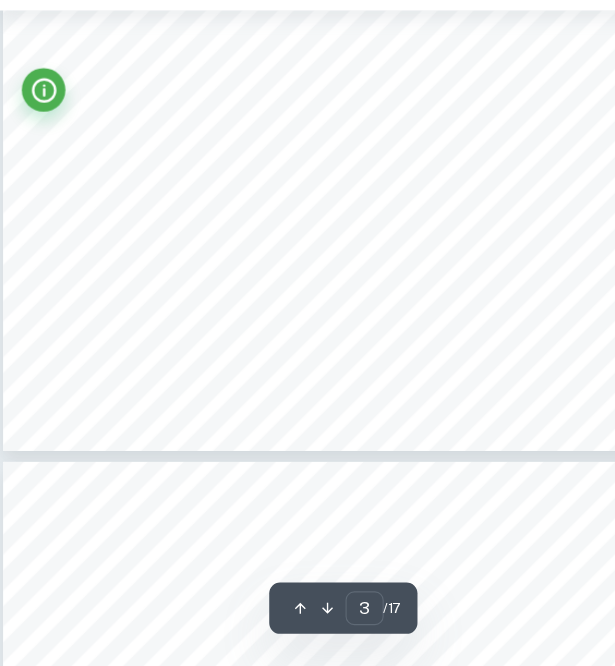 type on "4" 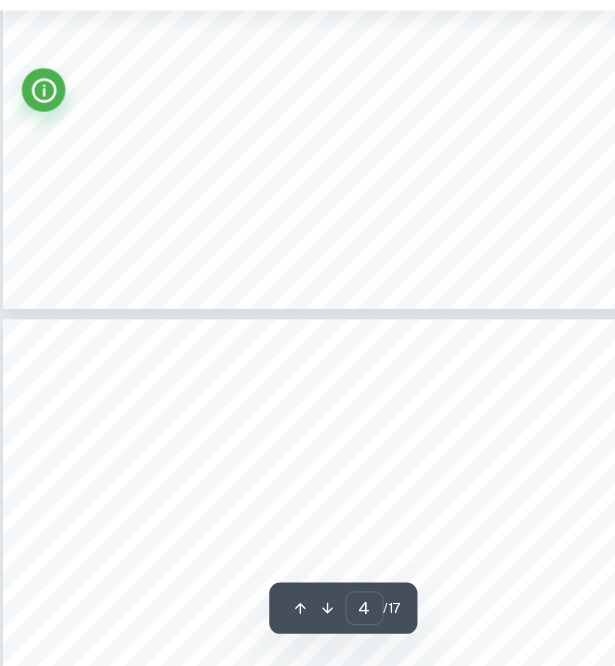 scroll, scrollTop: 3436, scrollLeft: 0, axis: vertical 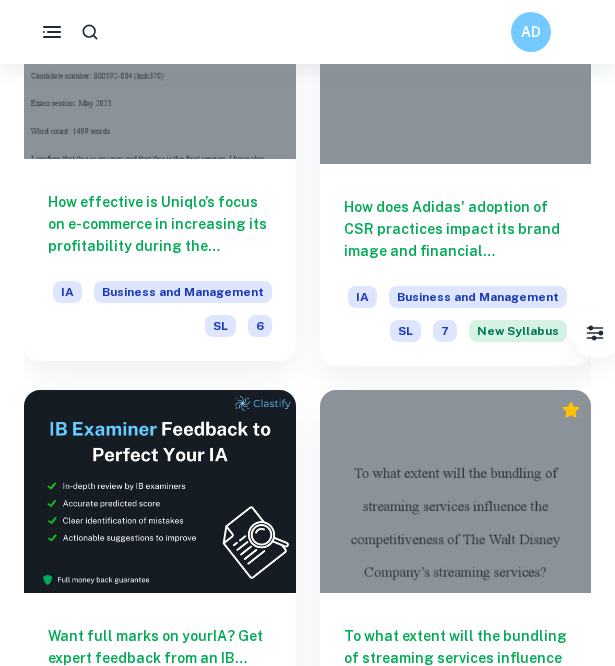 click on "How effective is Uniqlo’s focus on e-commerce in increasing its profitability during the pandemic? IA Business and Management SL 6" at bounding box center (160, 260) 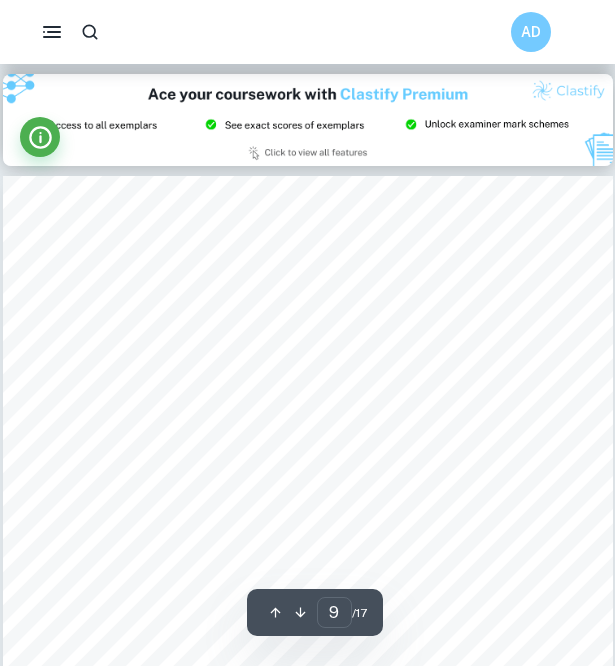 scroll, scrollTop: 7204, scrollLeft: 0, axis: vertical 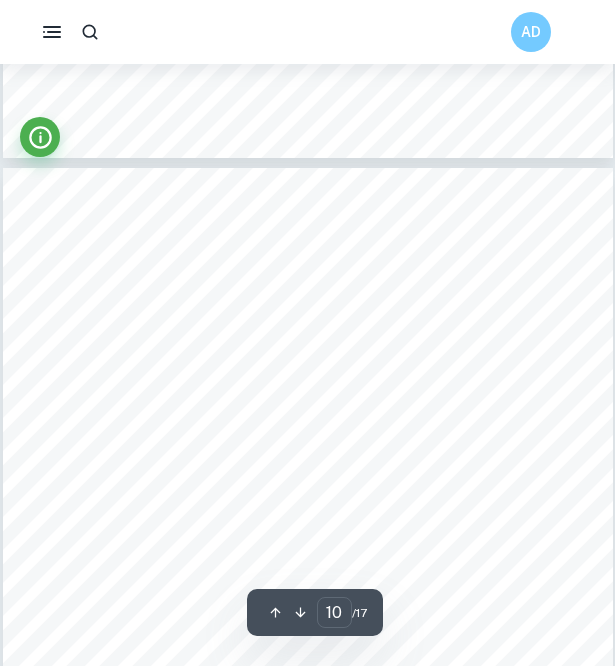 type on "9" 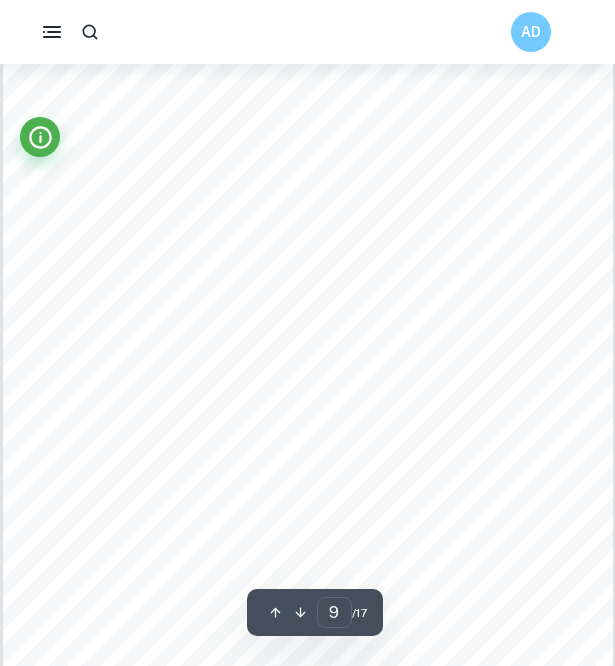 scroll, scrollTop: 7494, scrollLeft: 0, axis: vertical 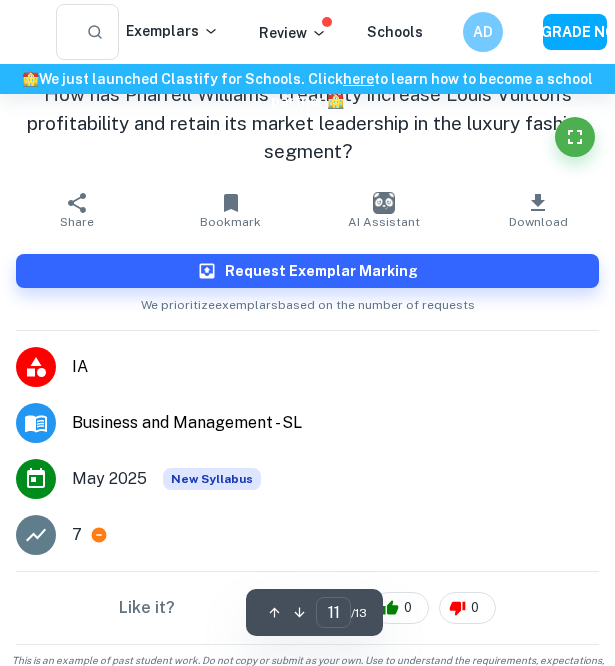 type on "2" 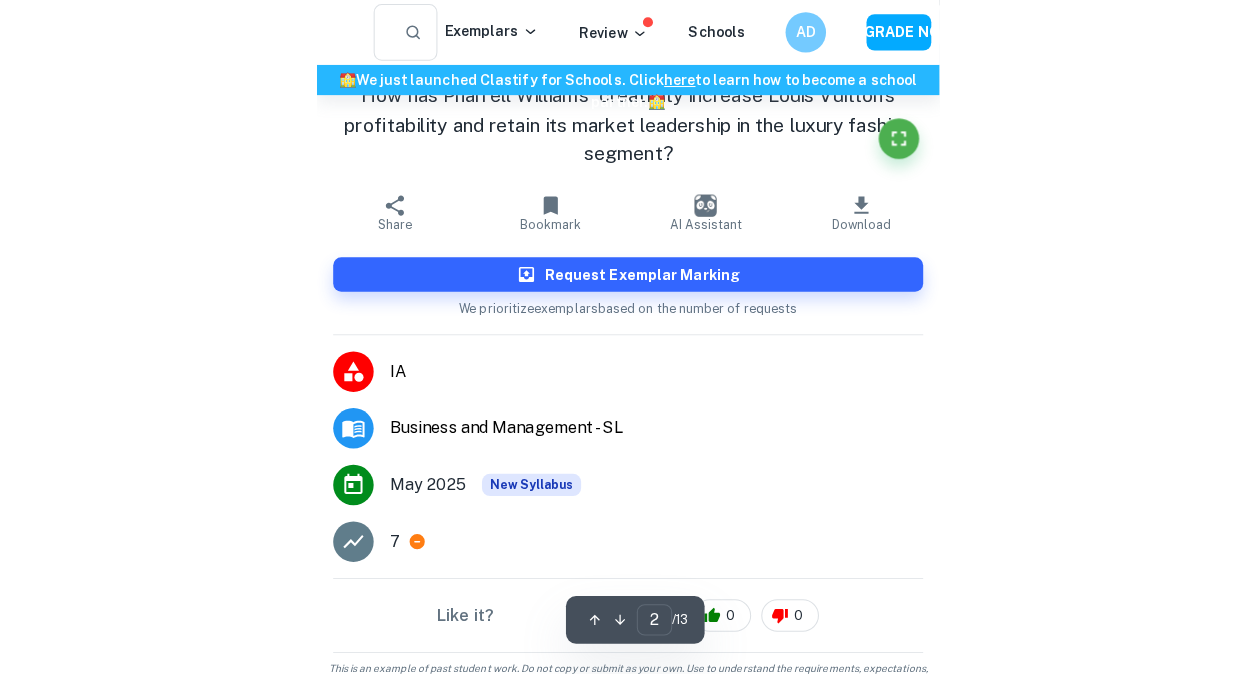 scroll, scrollTop: 1842, scrollLeft: 0, axis: vertical 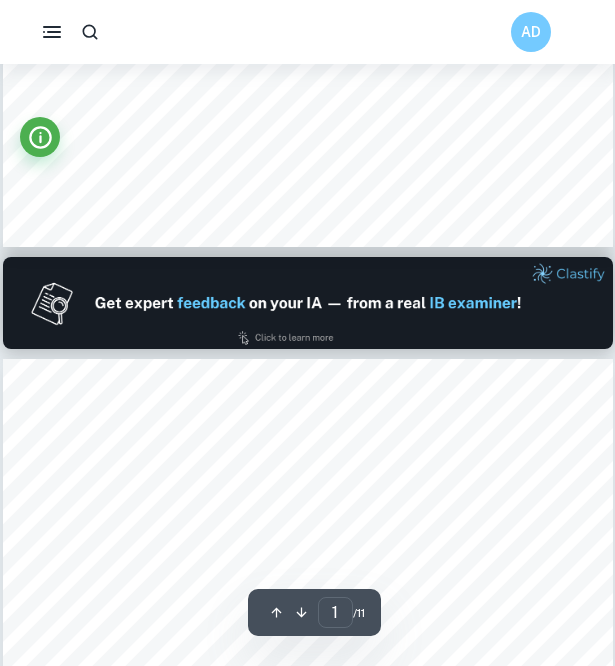 type on "2" 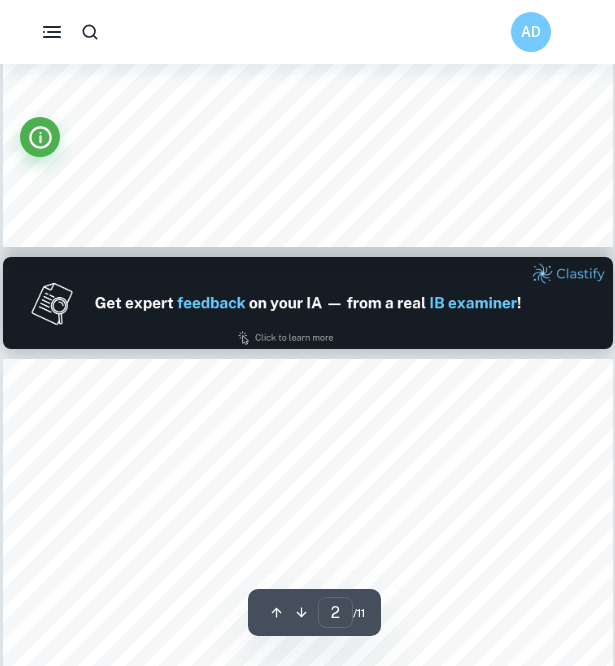 scroll, scrollTop: 757, scrollLeft: 0, axis: vertical 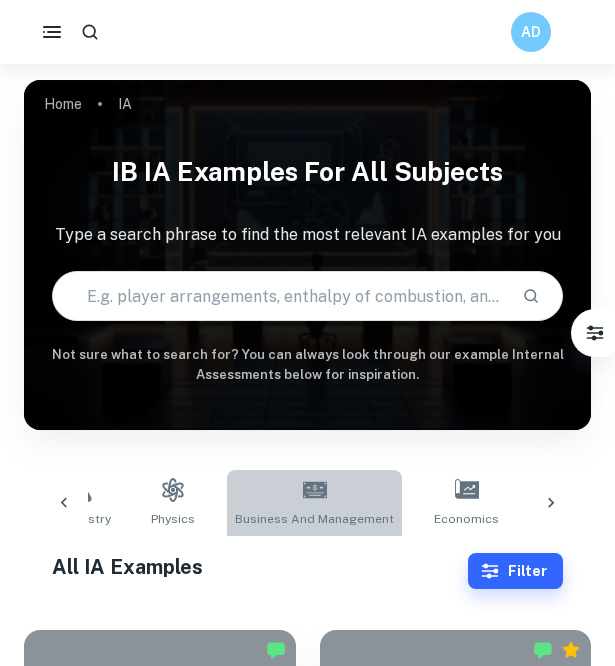 drag, startPoint x: 0, startPoint y: 0, endPoint x: 314, endPoint y: 506, distance: 595.5099 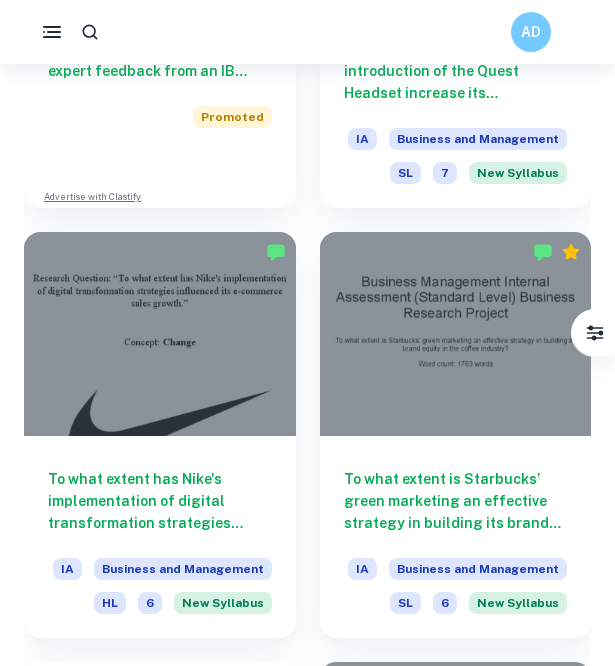 scroll, scrollTop: 1288, scrollLeft: 0, axis: vertical 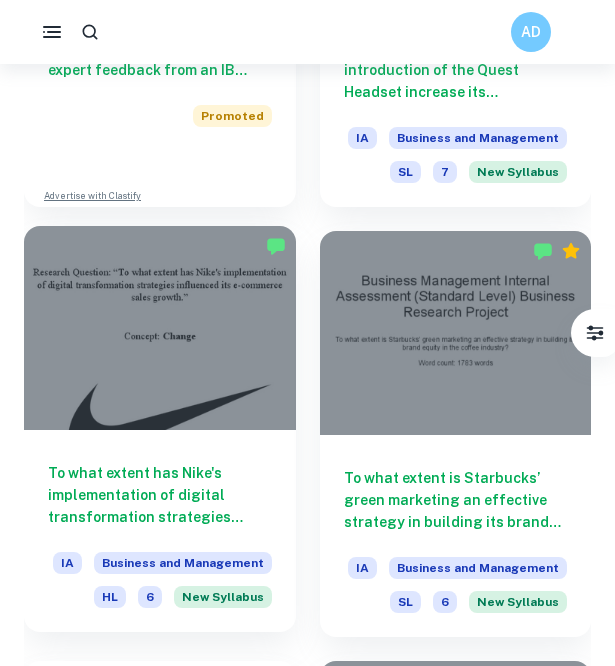 click at bounding box center (160, 328) 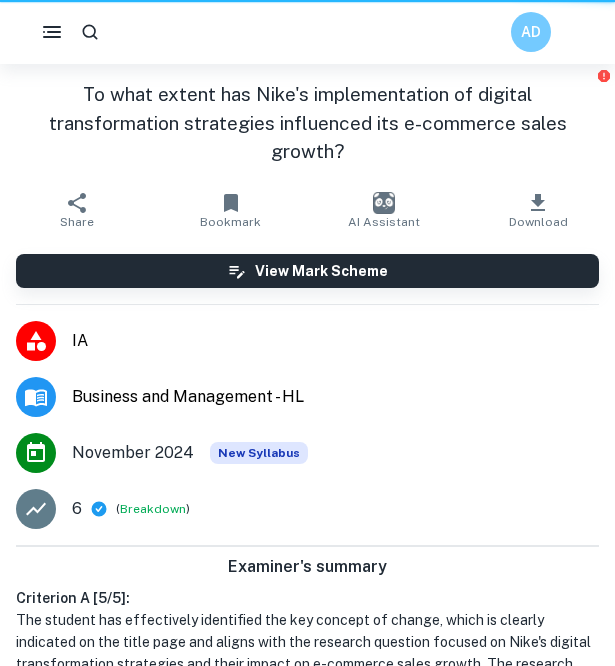 scroll, scrollTop: 0, scrollLeft: 0, axis: both 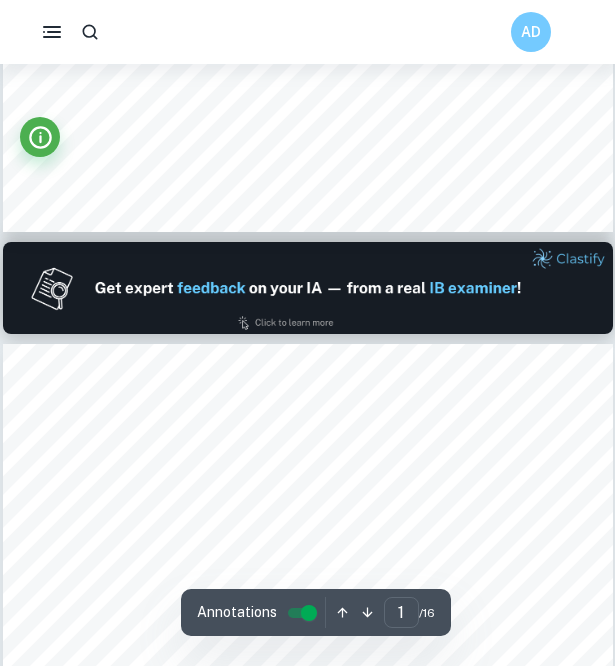 type on "2" 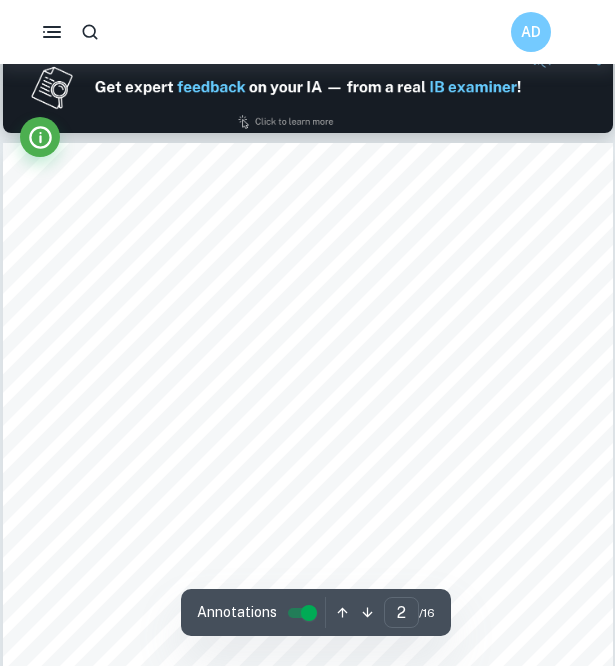 scroll, scrollTop: 845, scrollLeft: 0, axis: vertical 